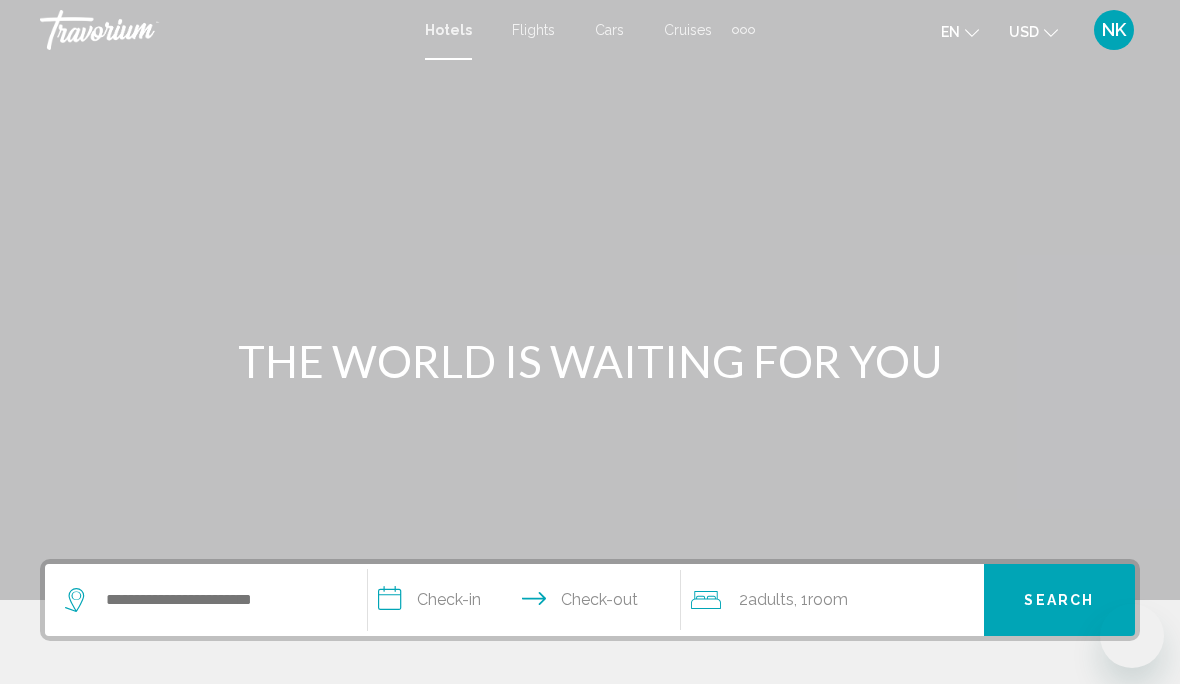 scroll, scrollTop: 0, scrollLeft: 0, axis: both 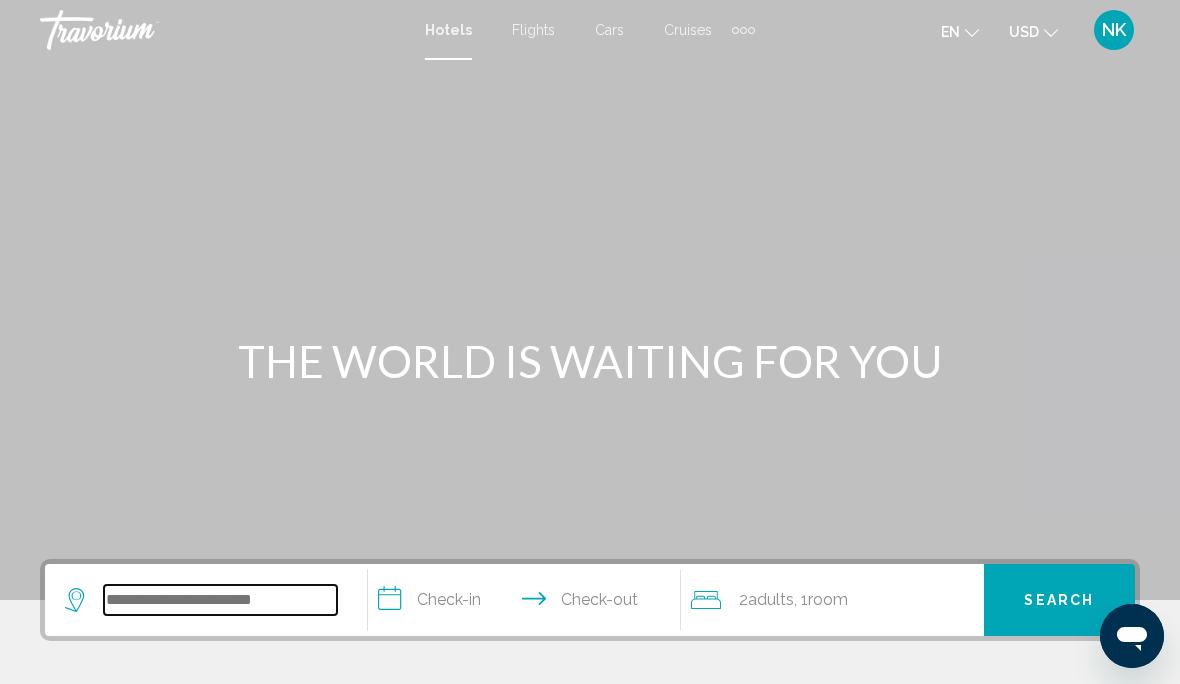 click at bounding box center (220, 600) 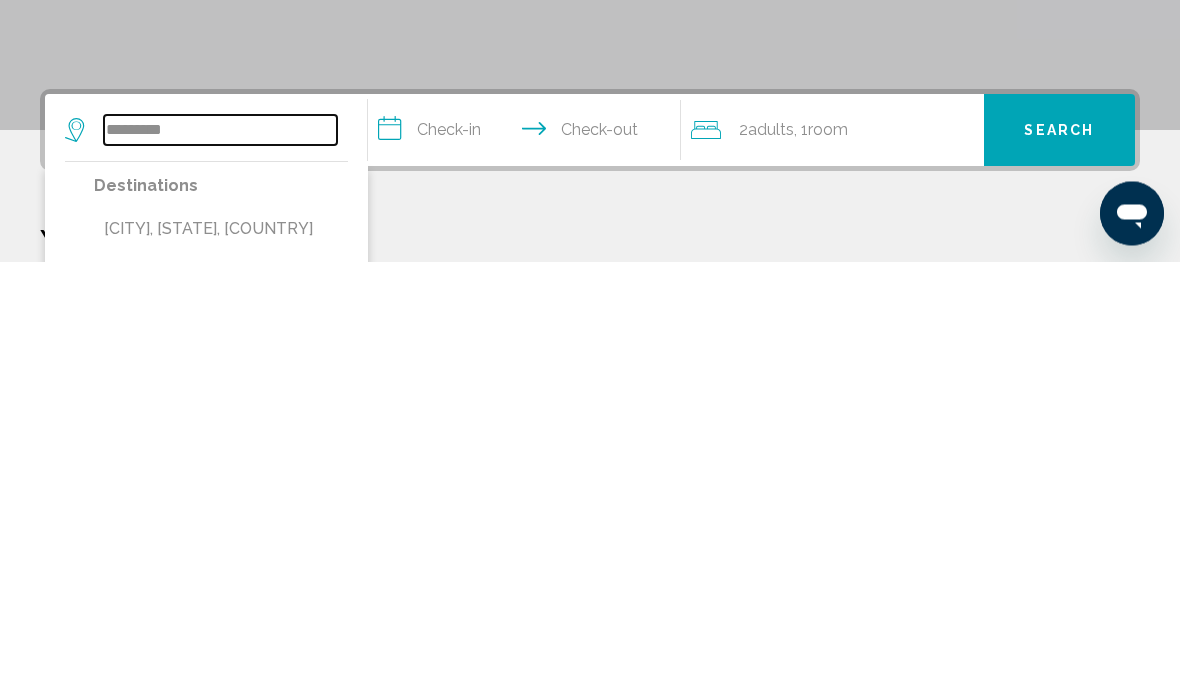 type on "*********" 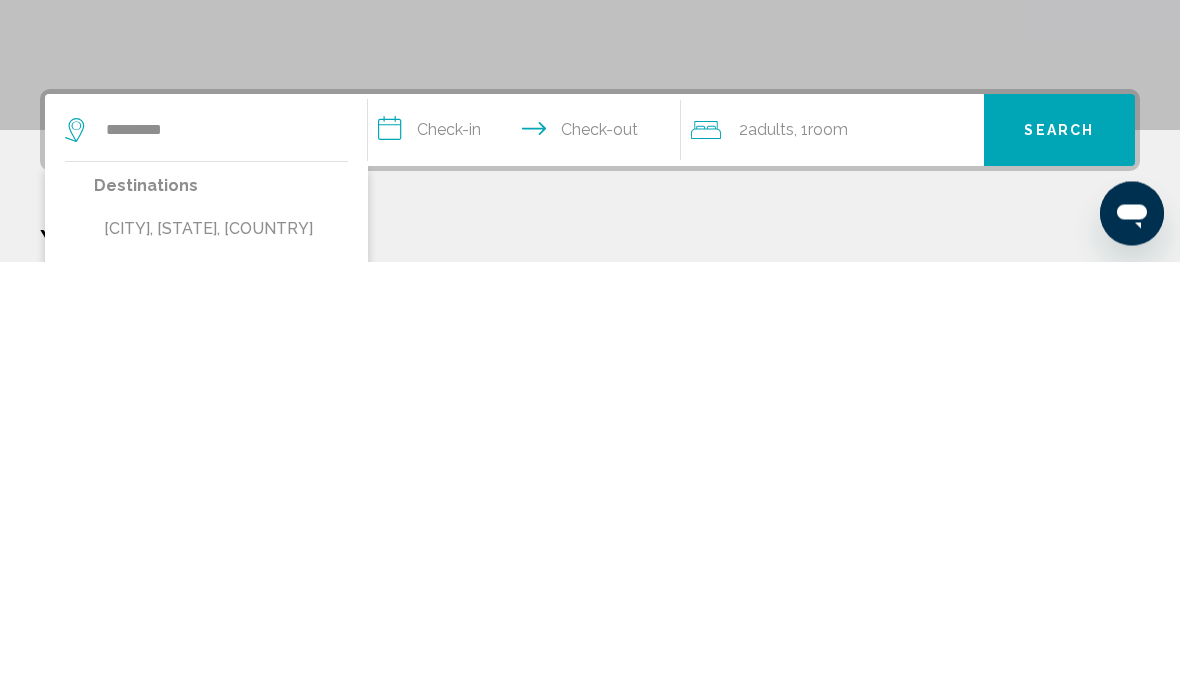 click on "[CITY], [STATE], [COUNTRY]" at bounding box center [221, 652] 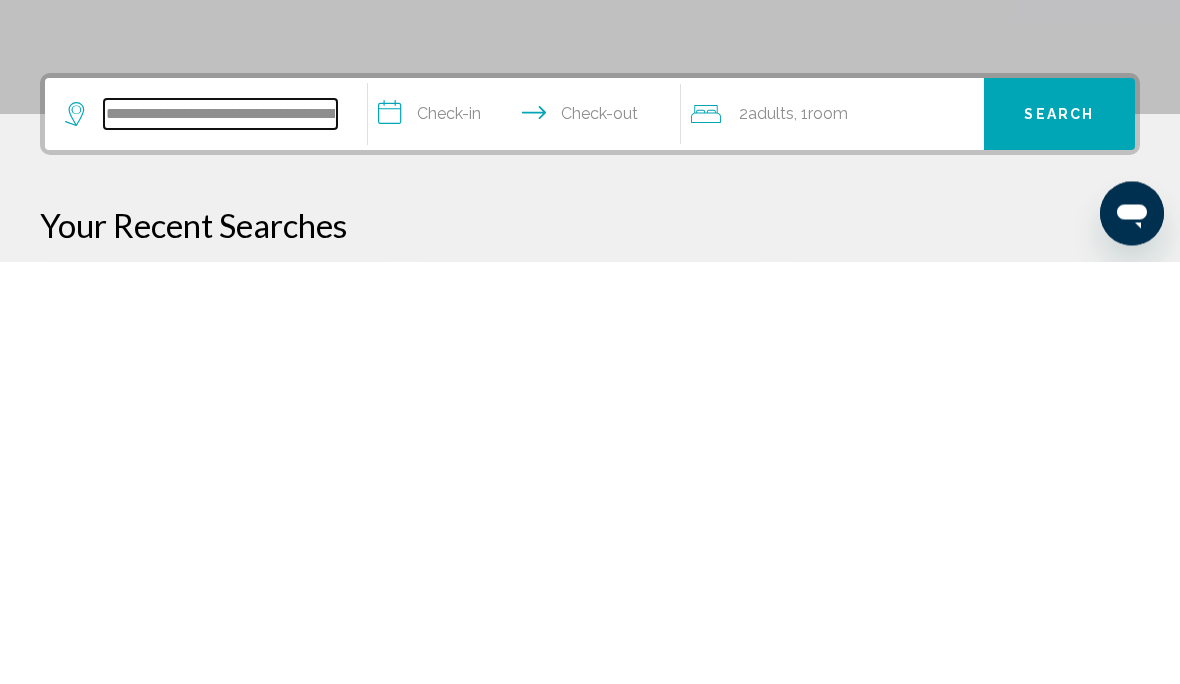 scroll, scrollTop: 71, scrollLeft: 0, axis: vertical 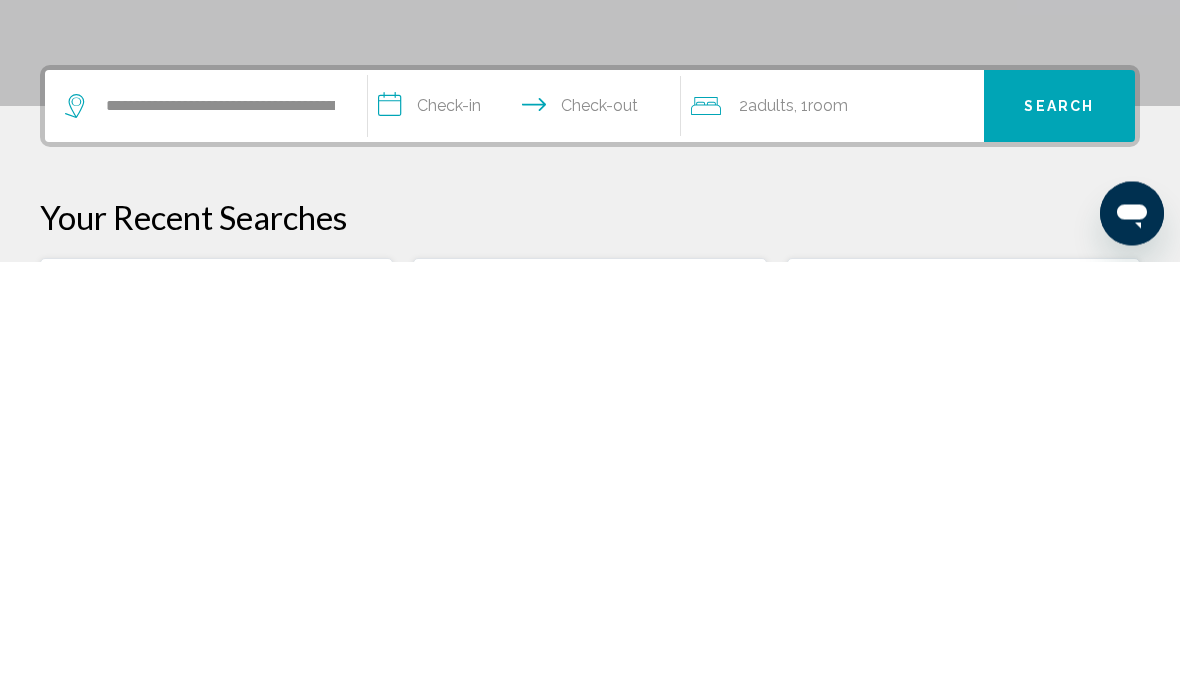 click on "**********" at bounding box center (528, 532) 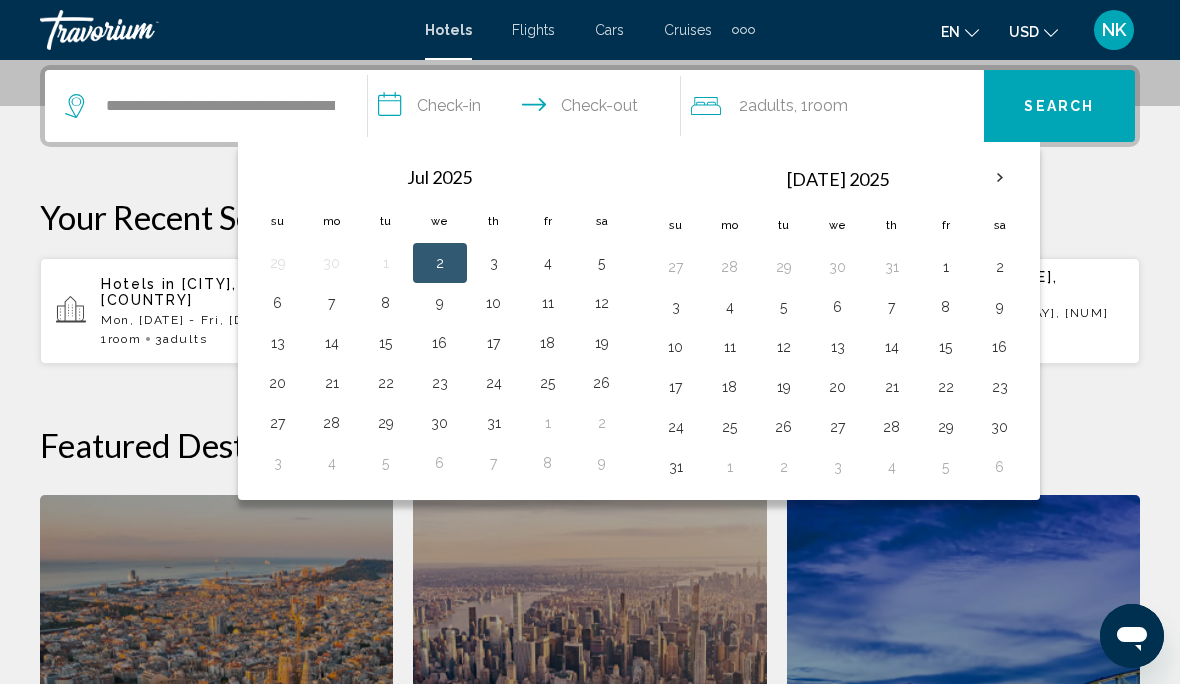 click on "7" at bounding box center (332, 303) 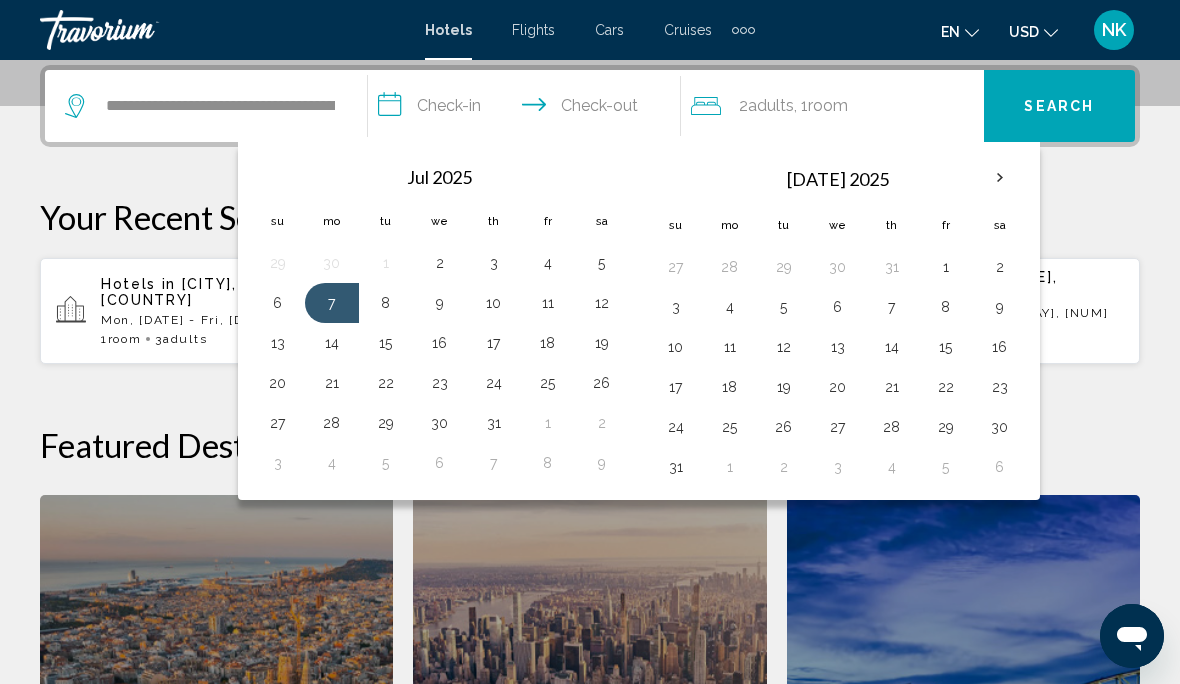click on "**********" at bounding box center [528, 109] 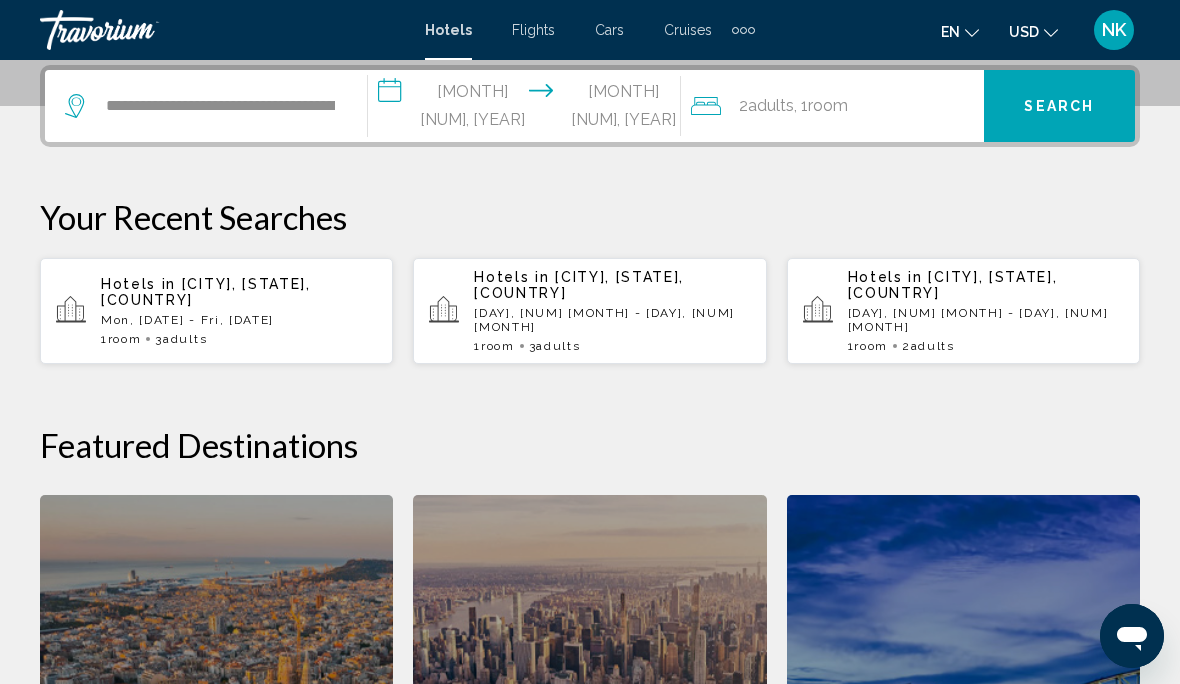 click on "Search" at bounding box center [1059, 107] 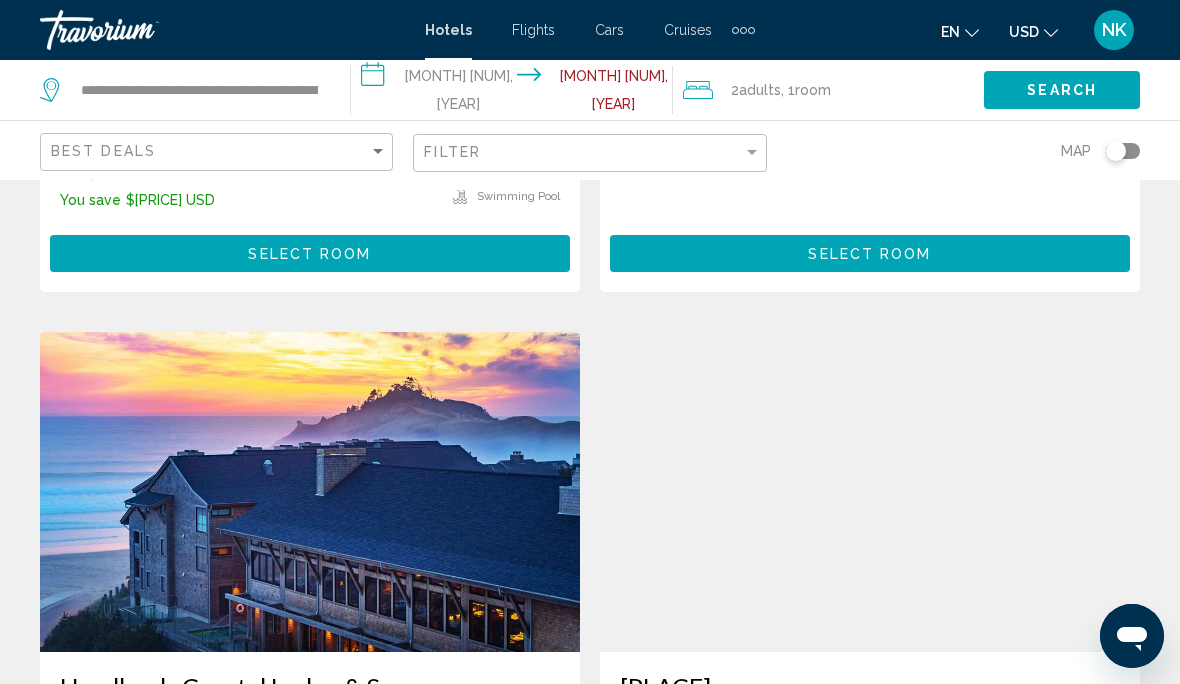 scroll, scrollTop: 2064, scrollLeft: 0, axis: vertical 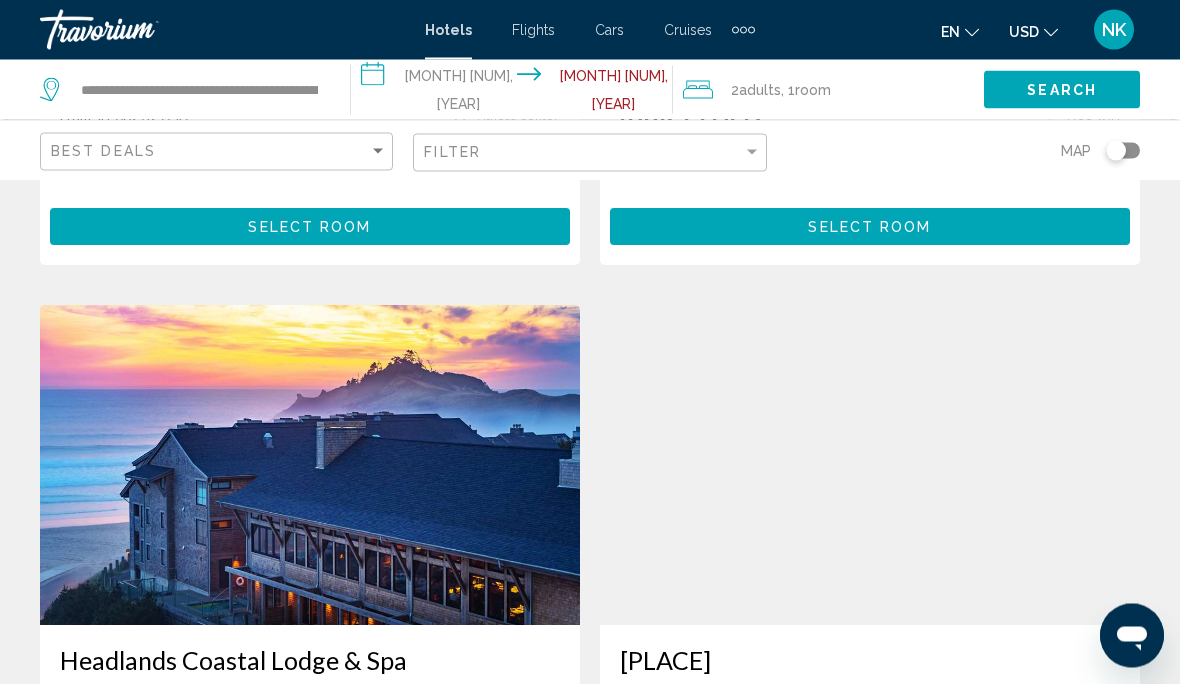 click at bounding box center (870, 466) 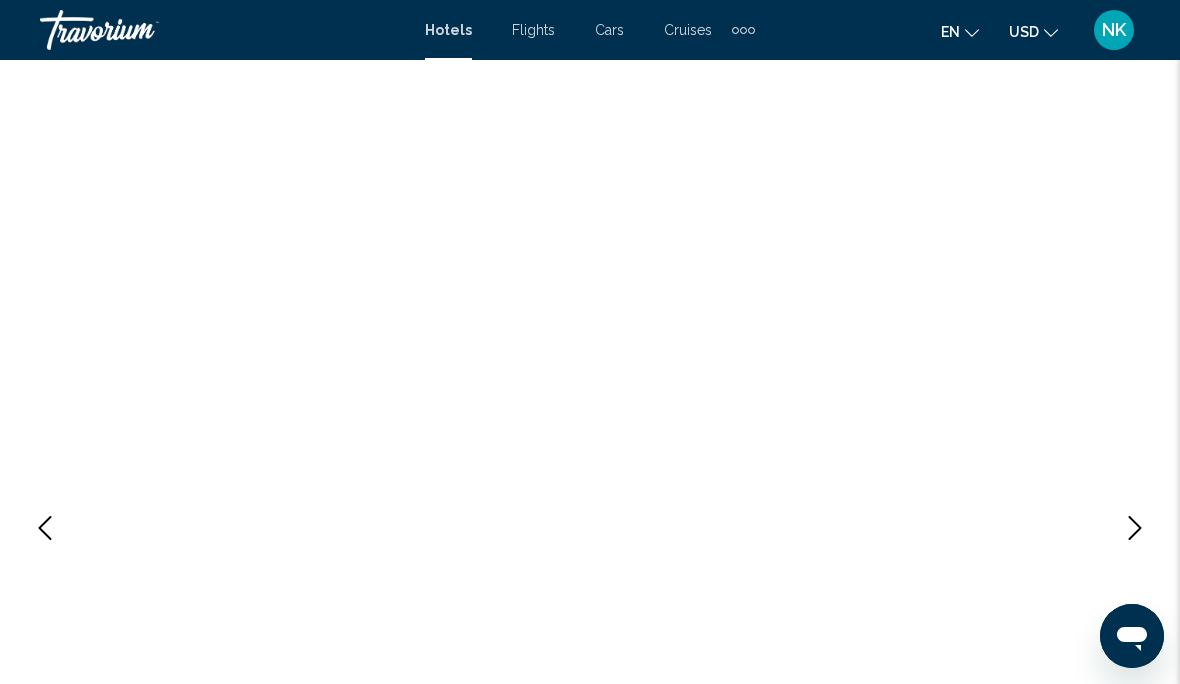 scroll, scrollTop: 0, scrollLeft: 0, axis: both 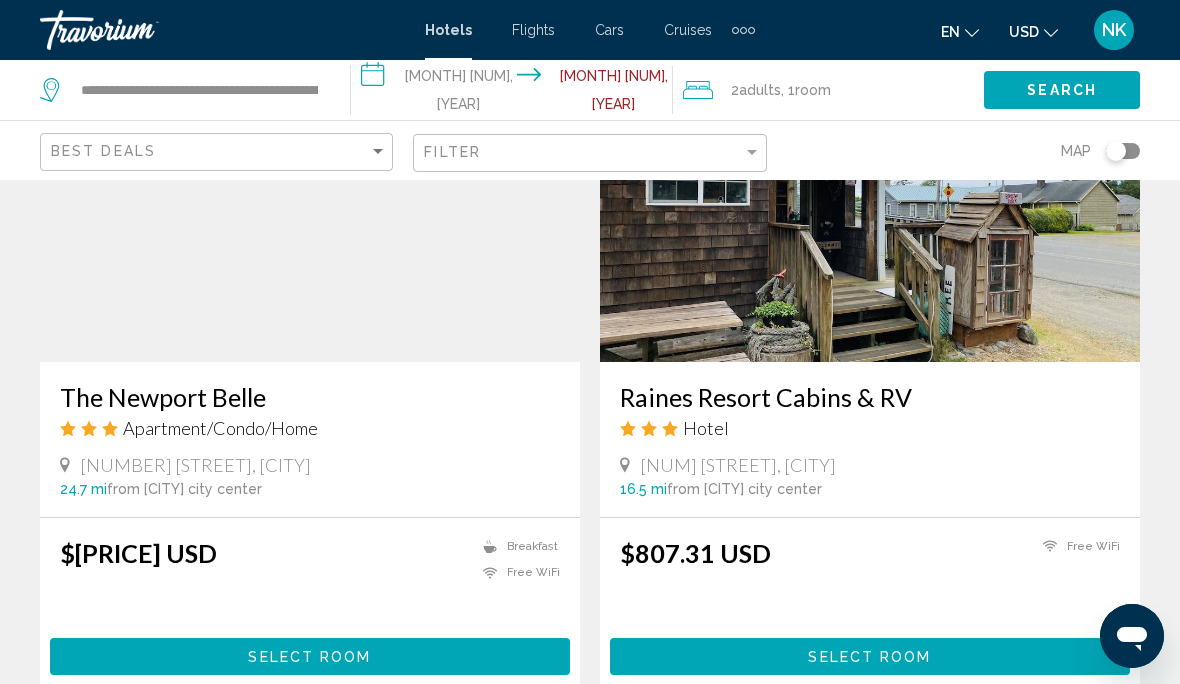 click on "Select Room" at bounding box center (869, 657) 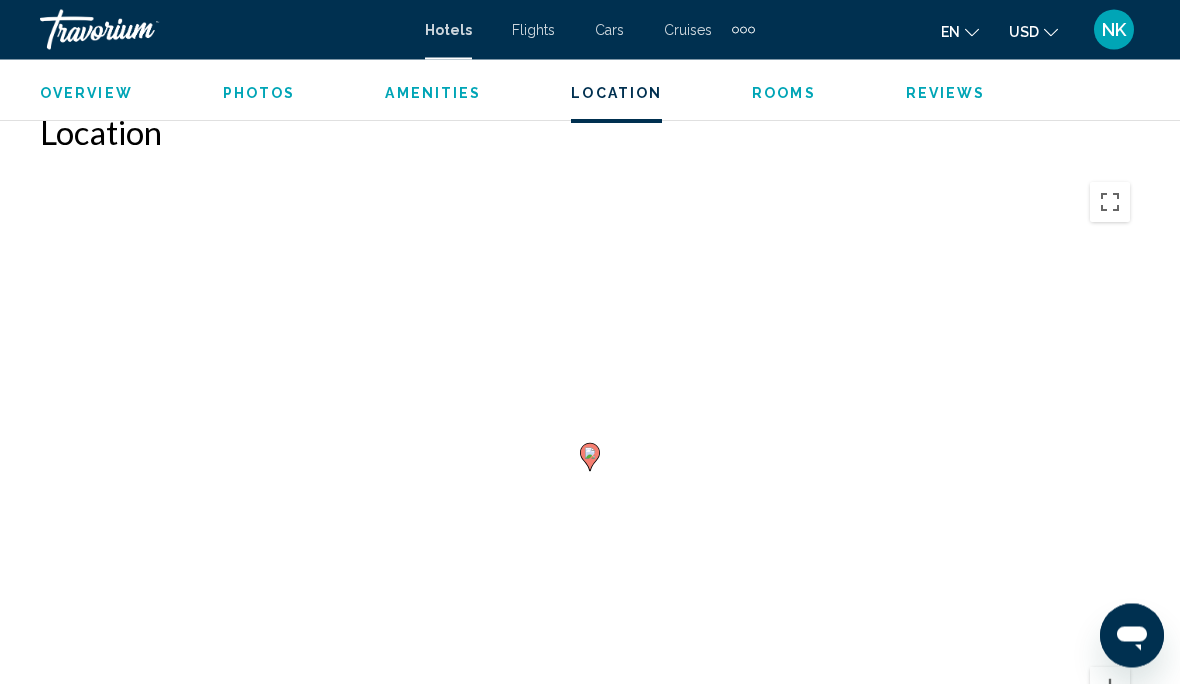 scroll, scrollTop: 2190, scrollLeft: 0, axis: vertical 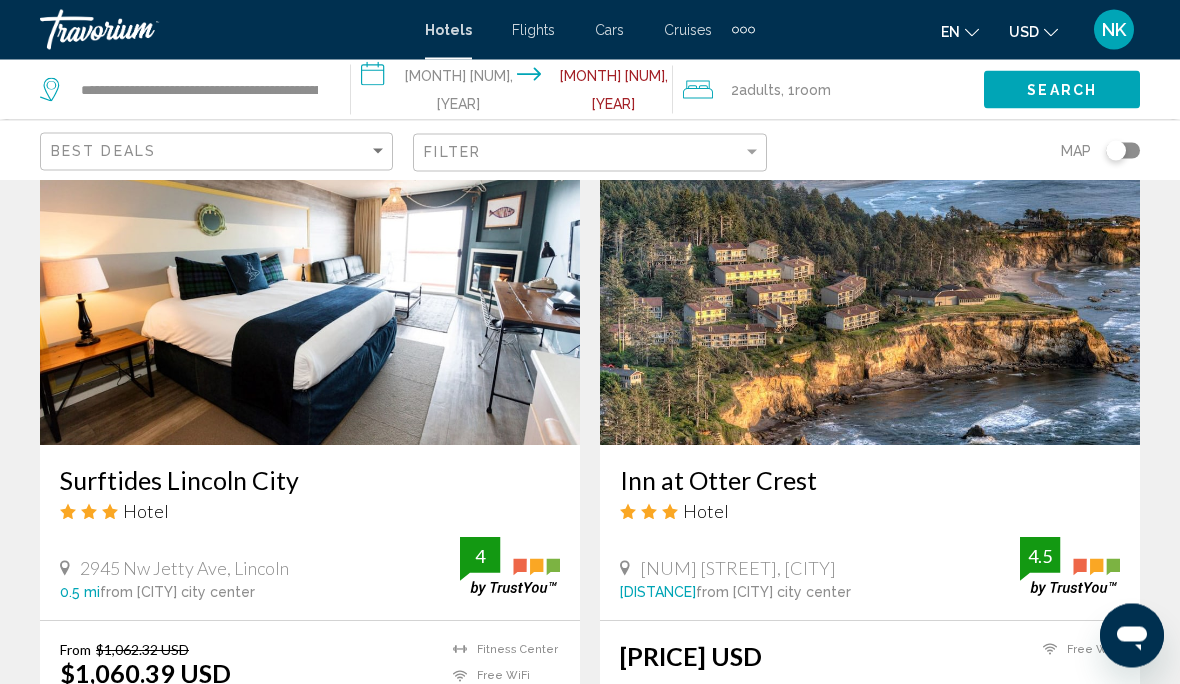 click at bounding box center [870, 286] 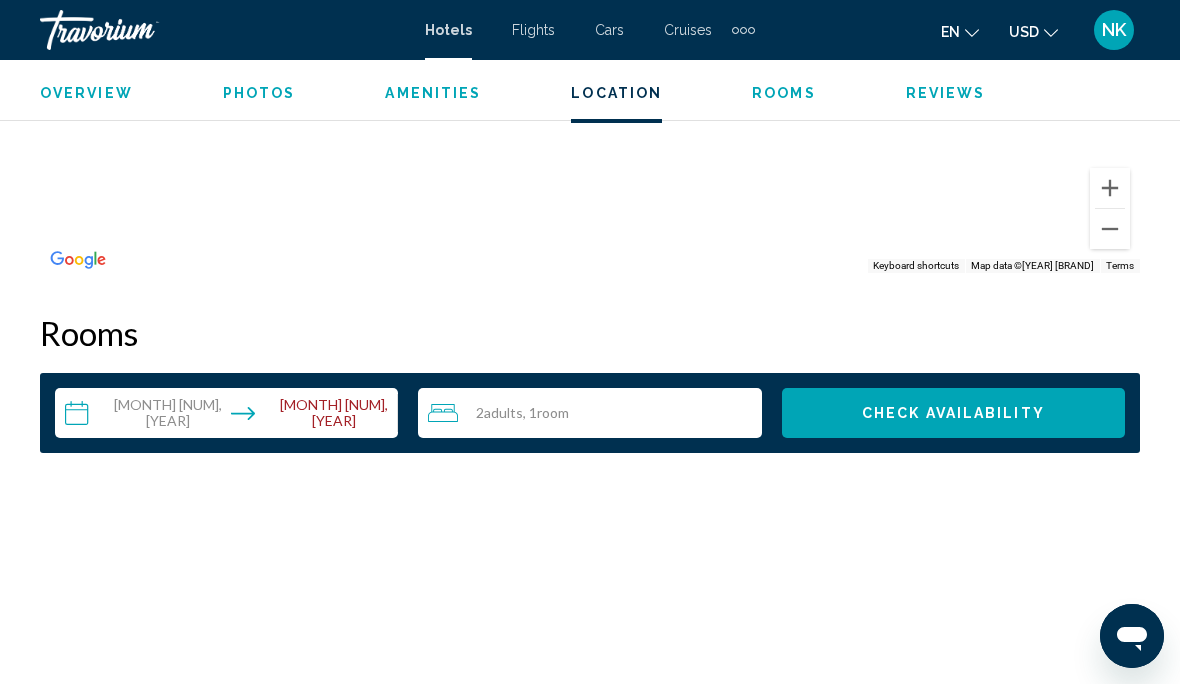 scroll, scrollTop: 2676, scrollLeft: 0, axis: vertical 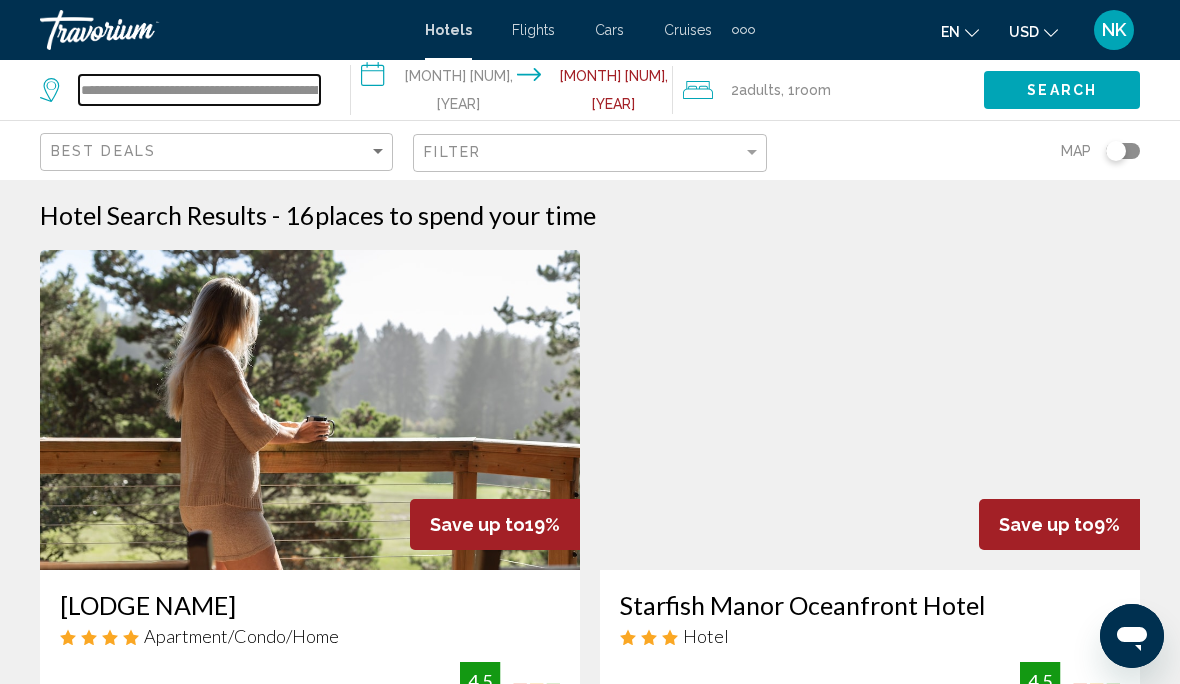 click on "**********" at bounding box center [199, 90] 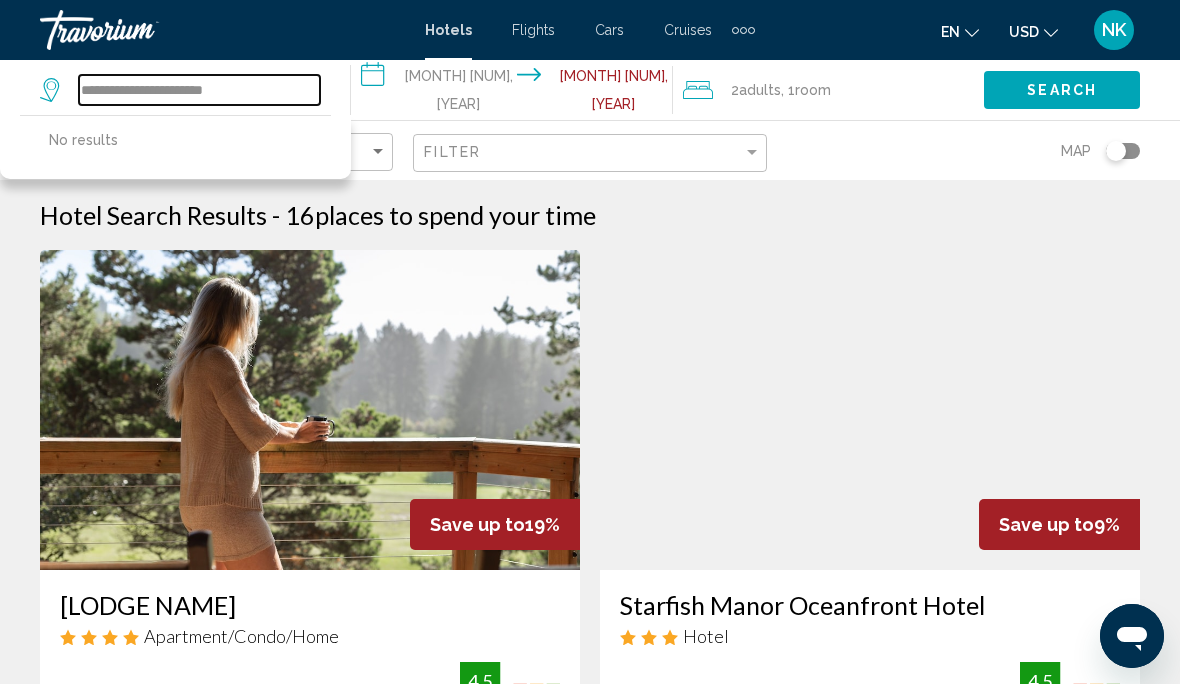 click on "**********" at bounding box center [199, 90] 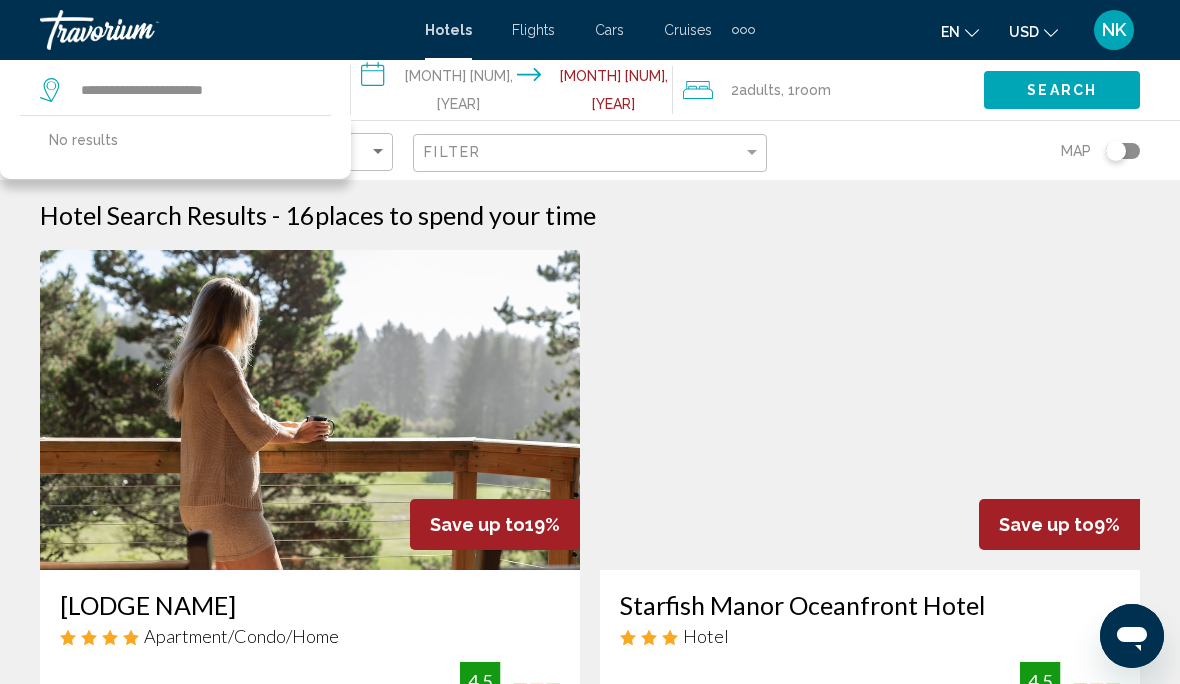 click on "**********" at bounding box center (515, 93) 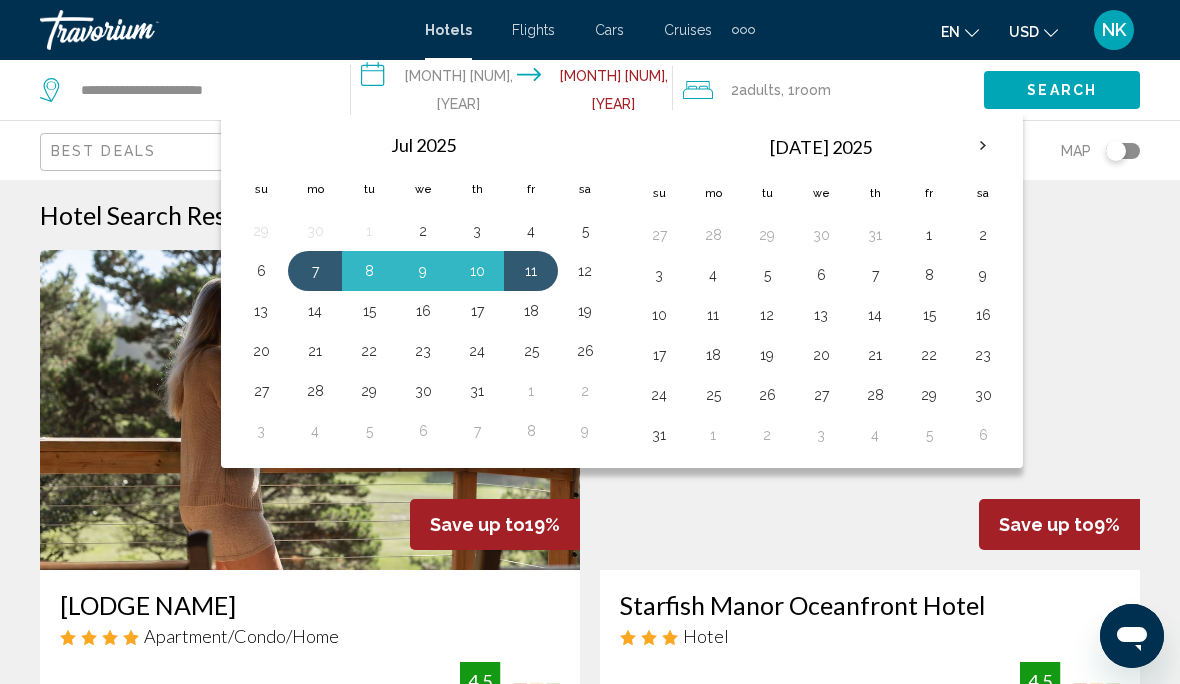 click on "Search" at bounding box center (1062, 91) 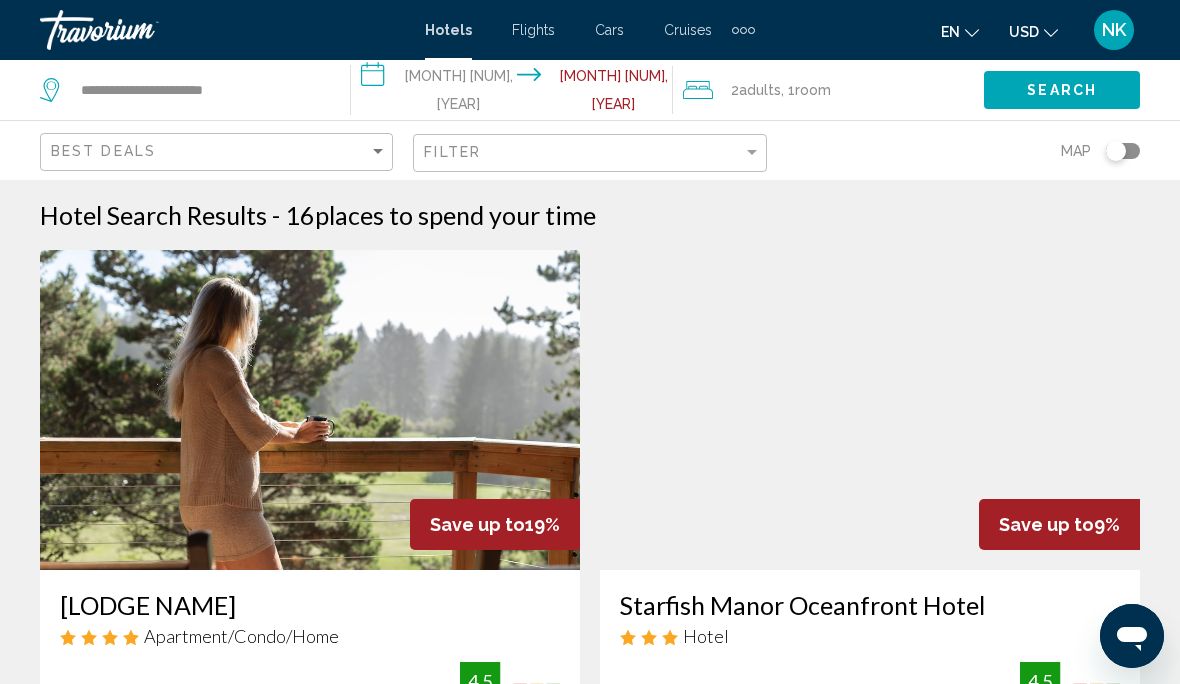 click on "Search" at bounding box center [1062, 91] 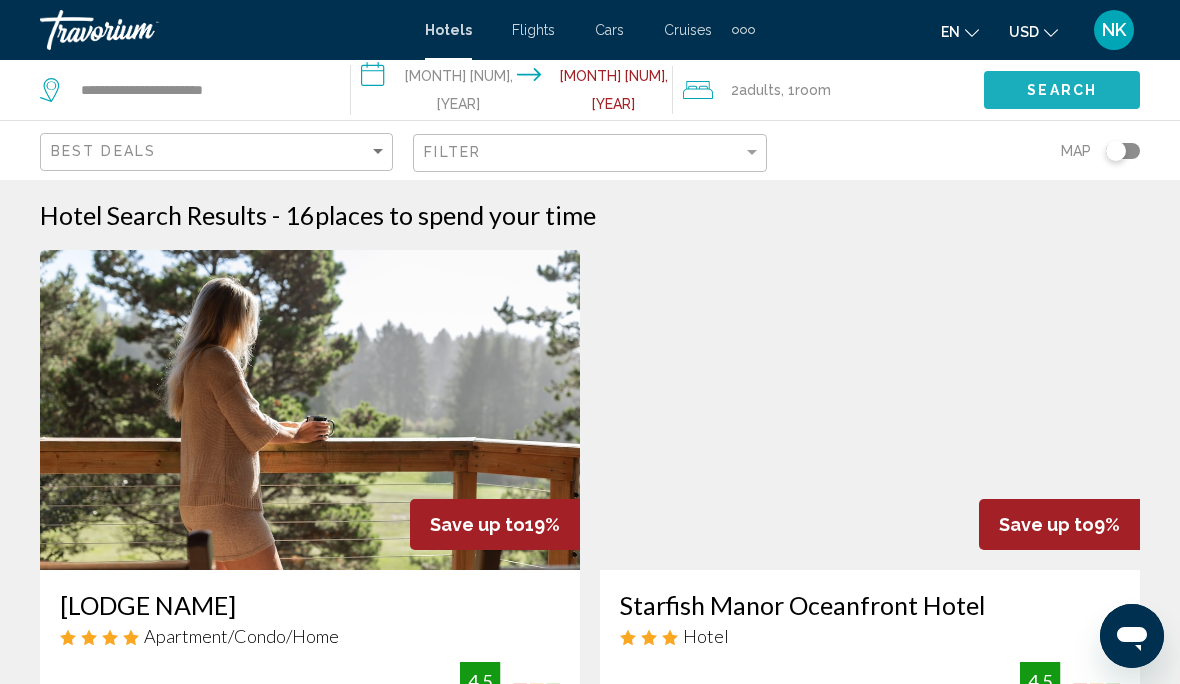 click on "Search" at bounding box center [1062, 91] 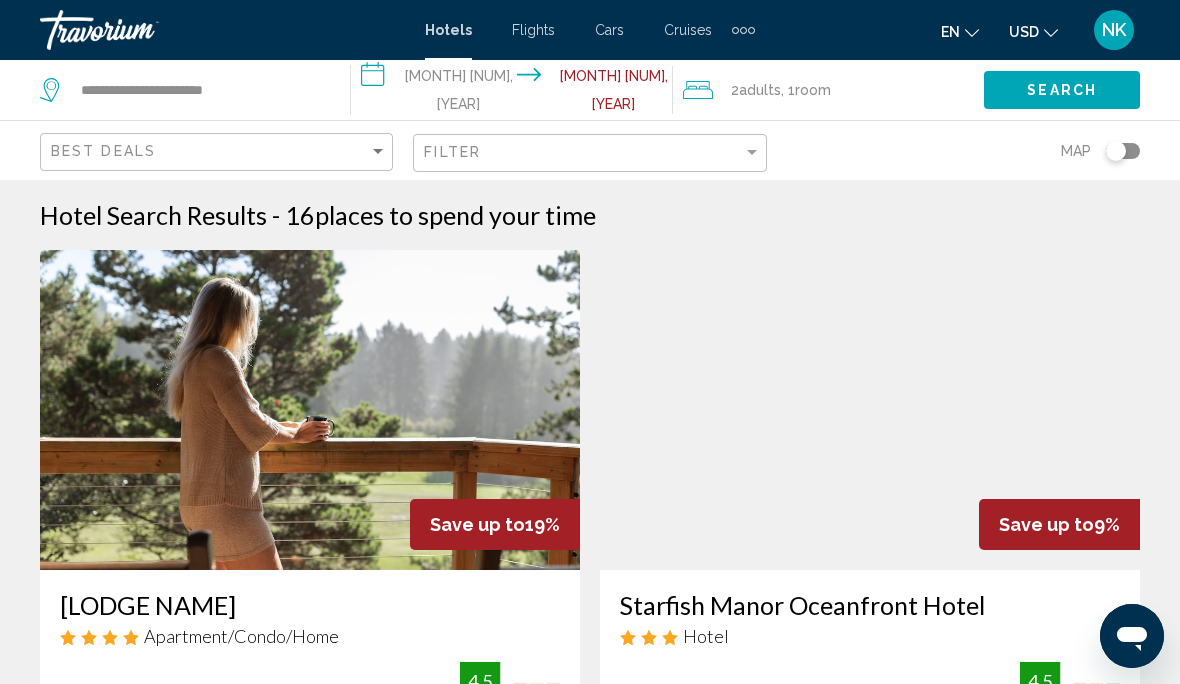 click on "2  Adult Adults , 1  Room rooms" at bounding box center [833, 90] 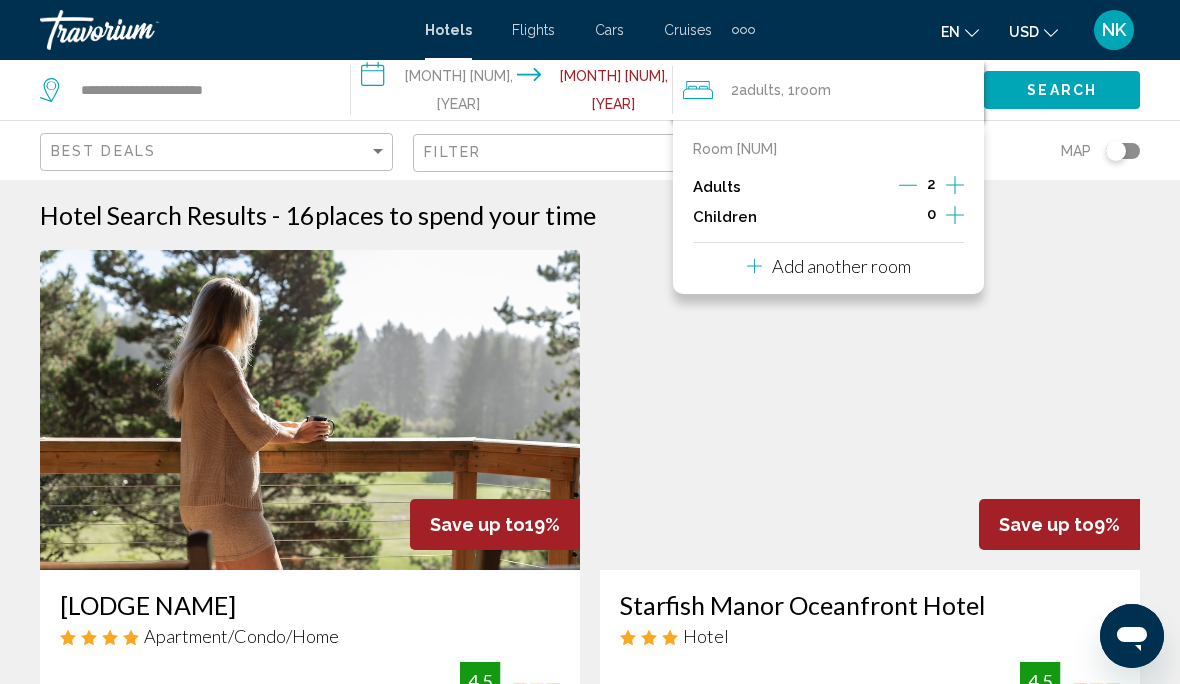 click at bounding box center (955, 185) 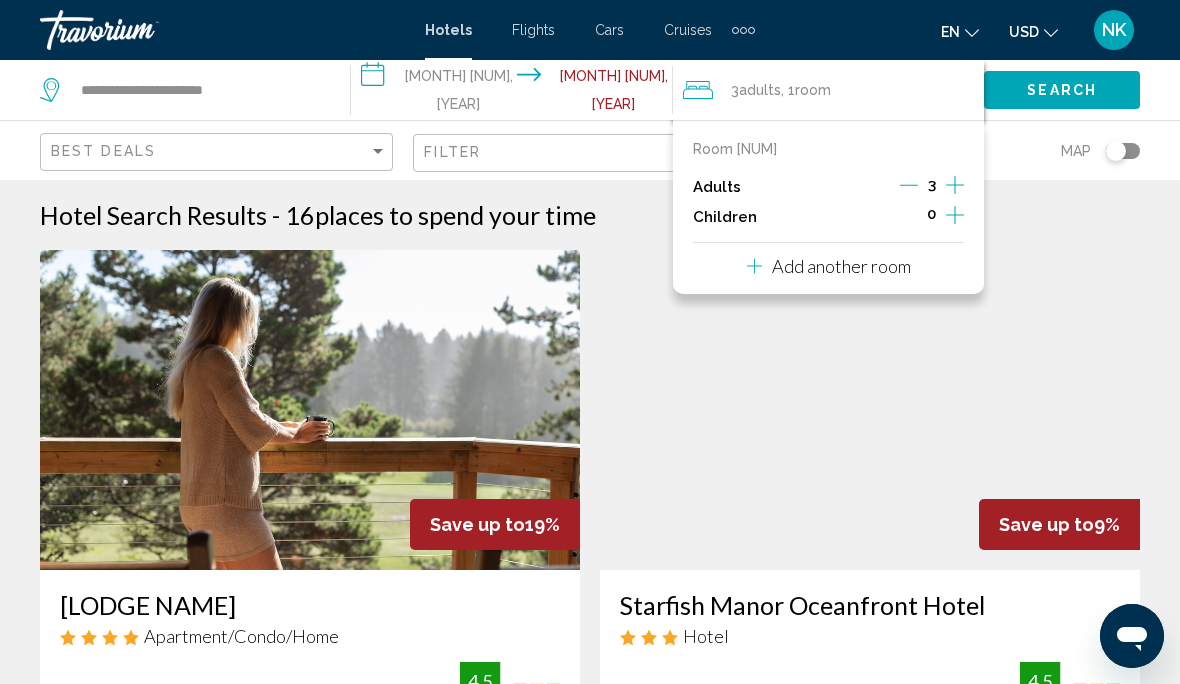 click on "Hotel Search Results  -   16  places to spend your time" at bounding box center [590, 215] 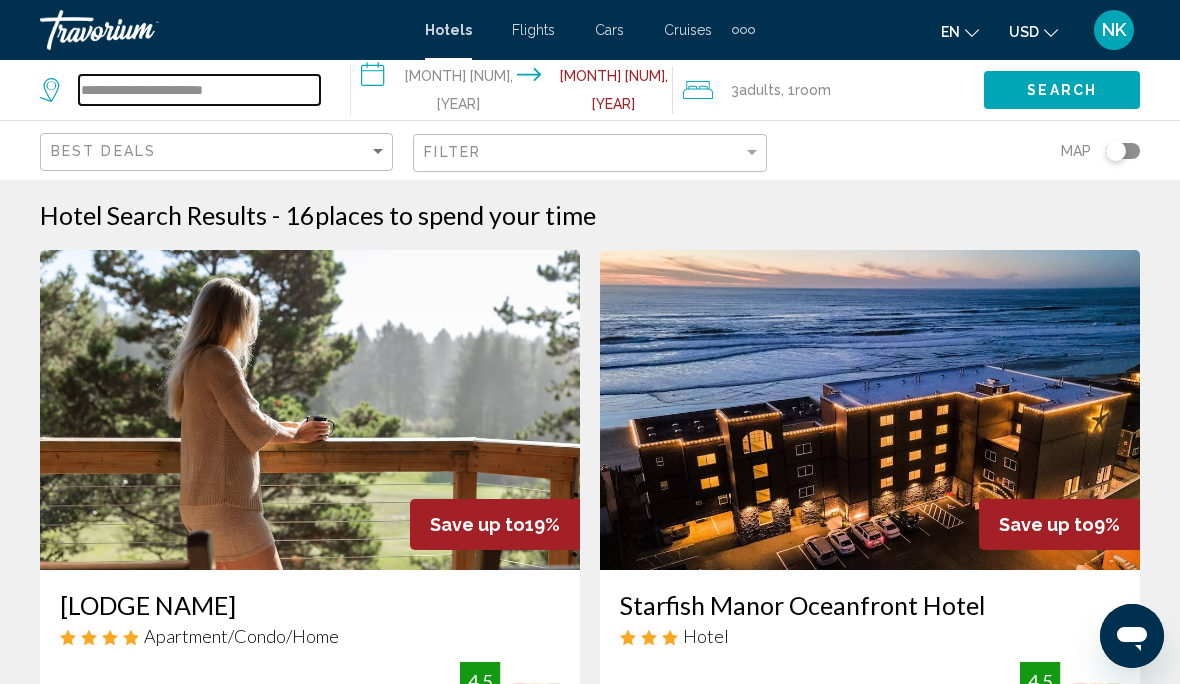 click on "**********" at bounding box center (199, 90) 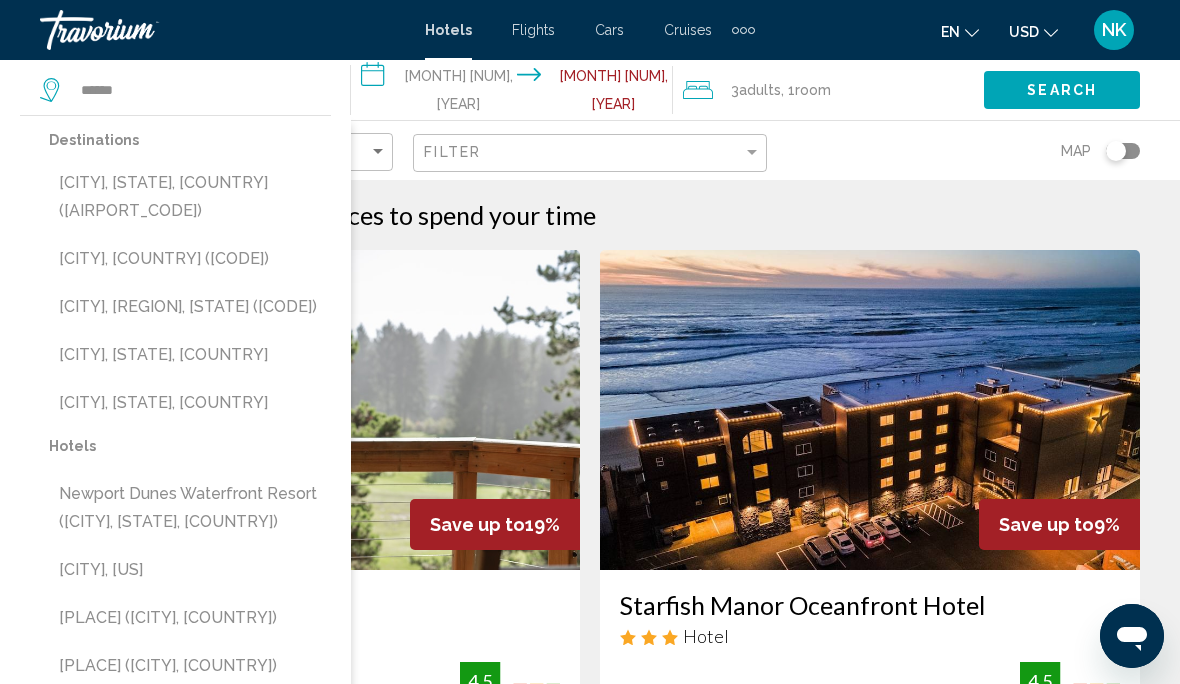 click on "[CITY], [STATE], [COUNTRY] ([AIRPORT_CODE])" at bounding box center (190, 197) 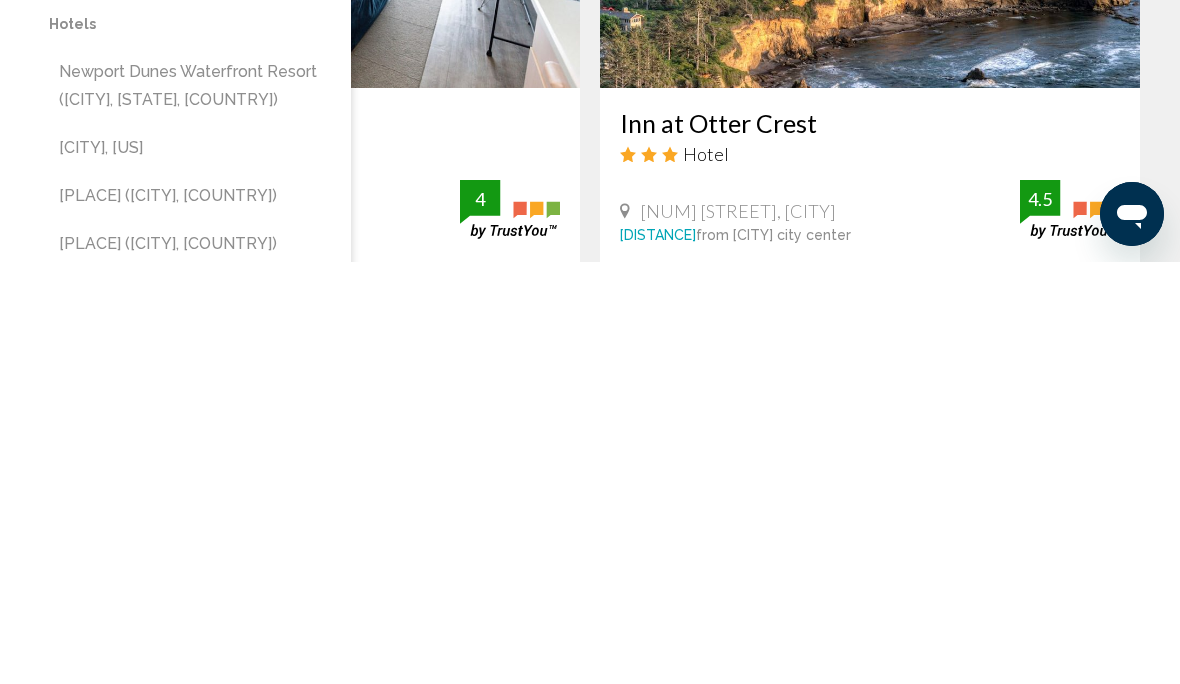 scroll, scrollTop: 1491, scrollLeft: 0, axis: vertical 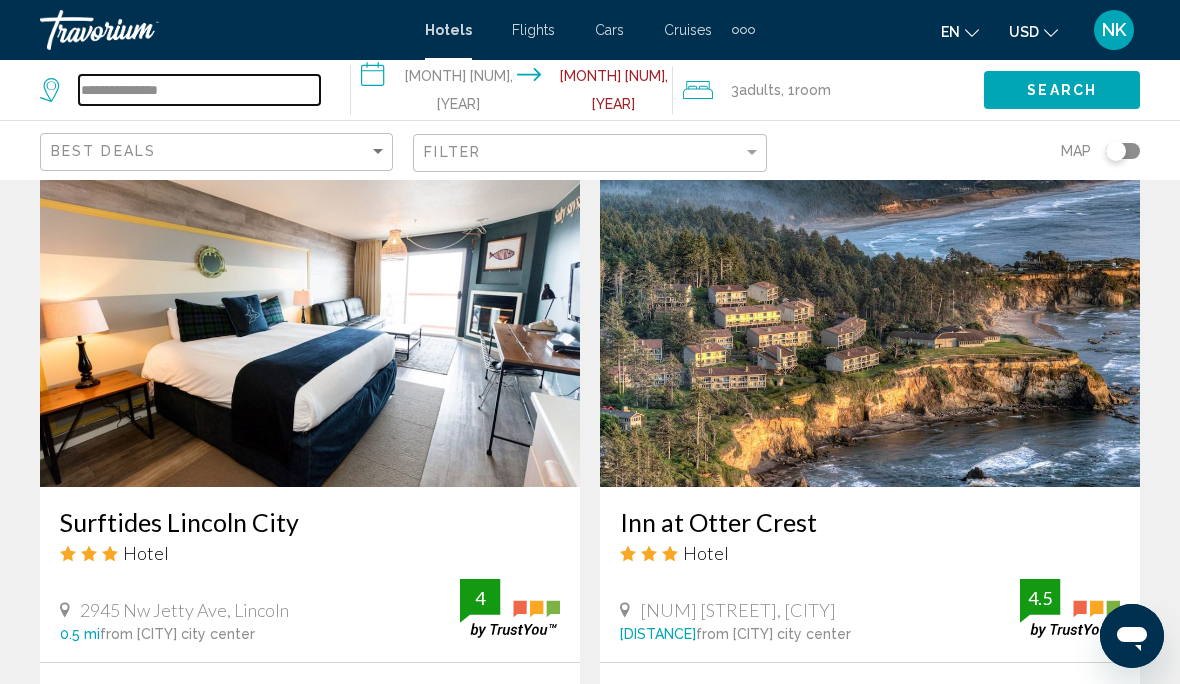 click on "**********" at bounding box center [199, 90] 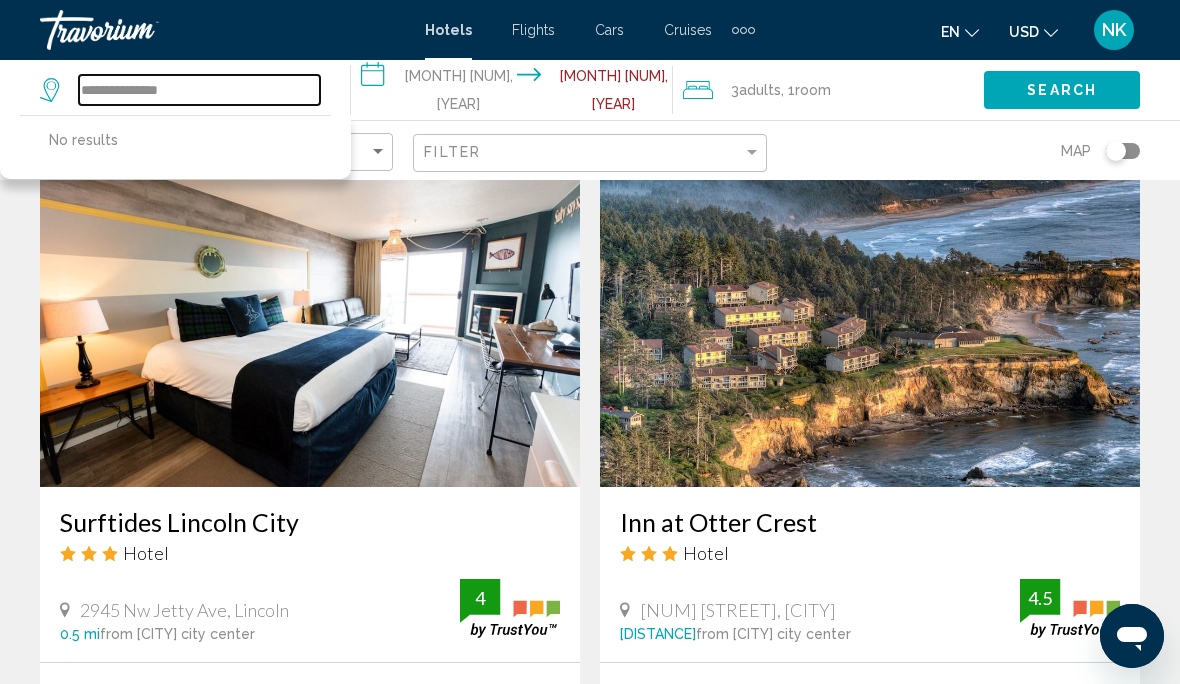 scroll, scrollTop: 1510, scrollLeft: 0, axis: vertical 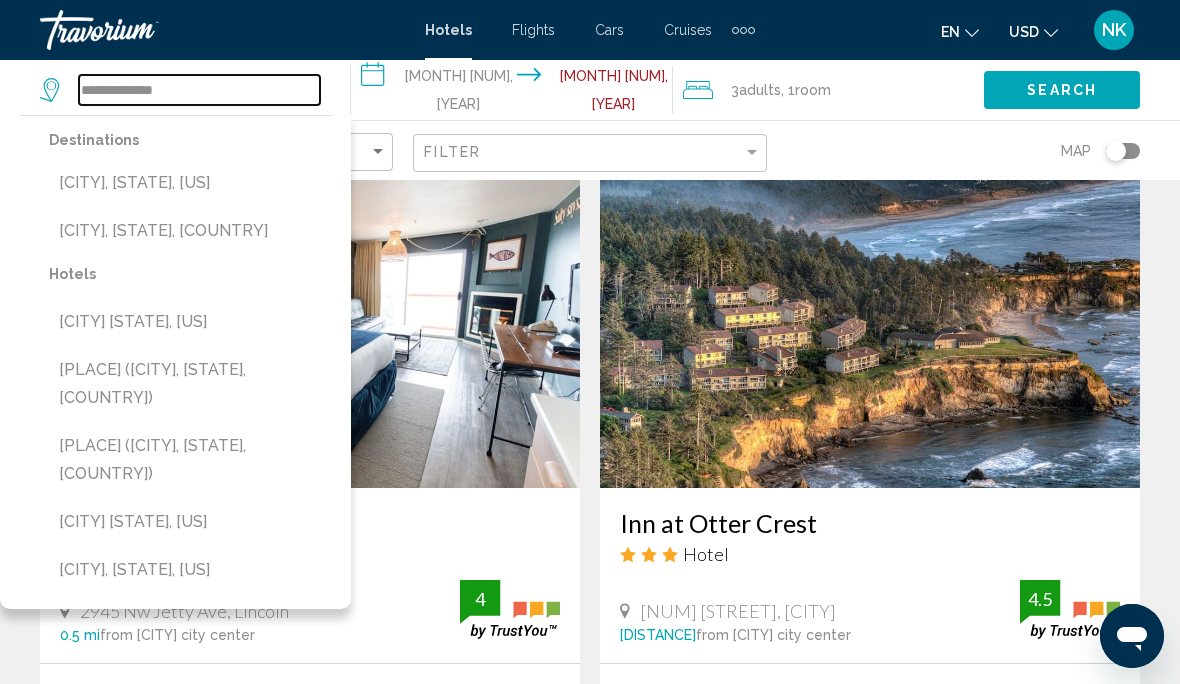 type on "**********" 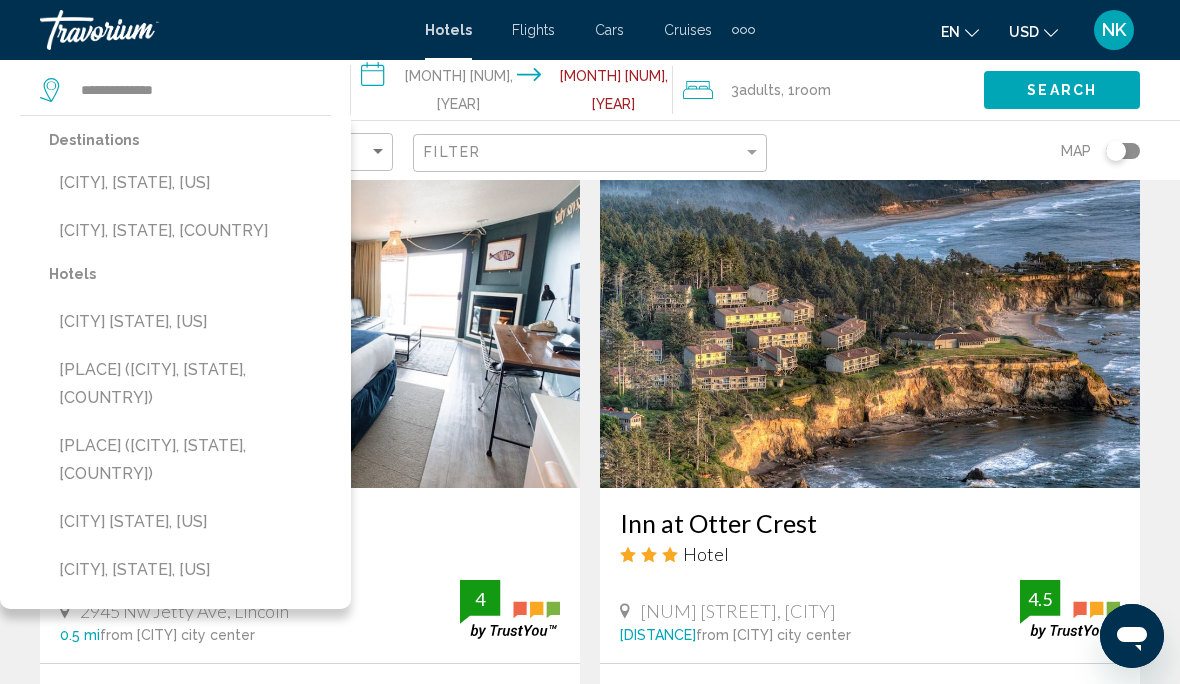 click on "[CITY], [STATE], [COUNTRY]" at bounding box center [190, 231] 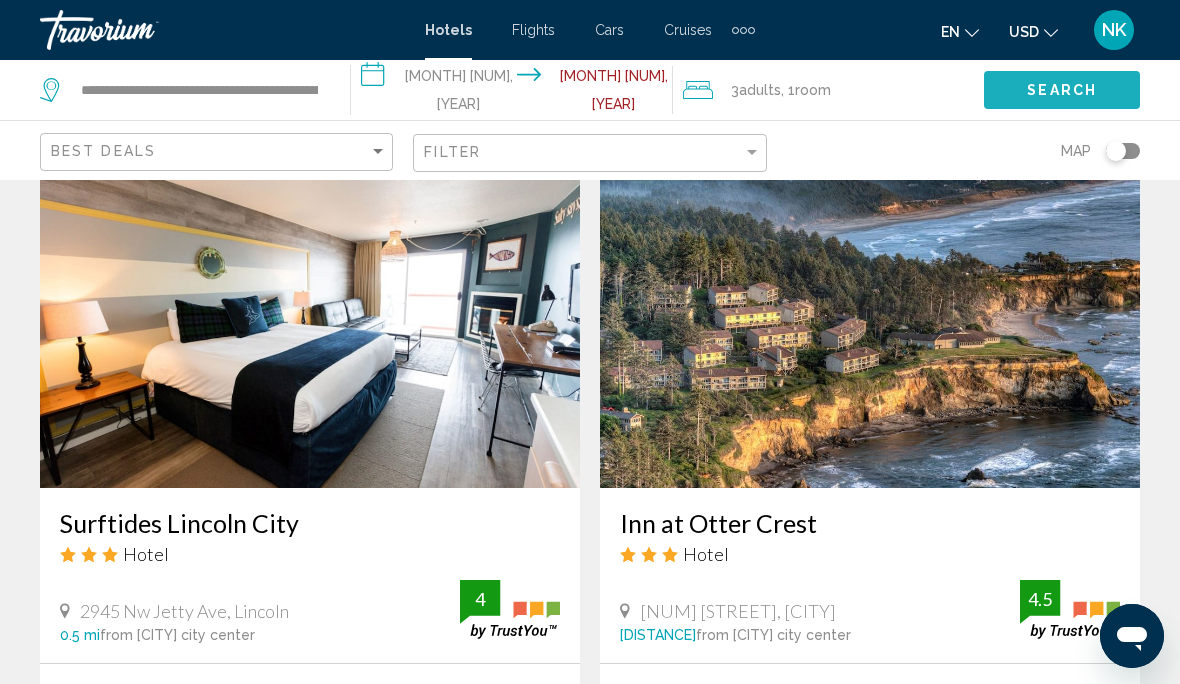 click on "Search" at bounding box center [1062, 91] 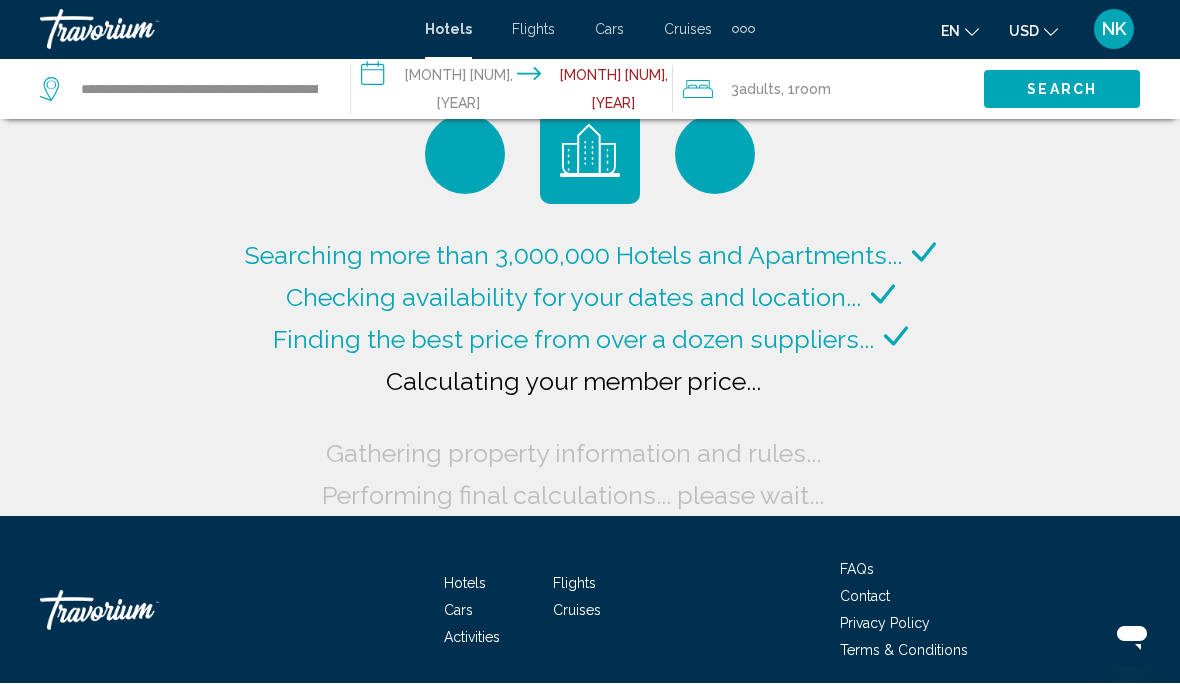 scroll, scrollTop: 45, scrollLeft: 0, axis: vertical 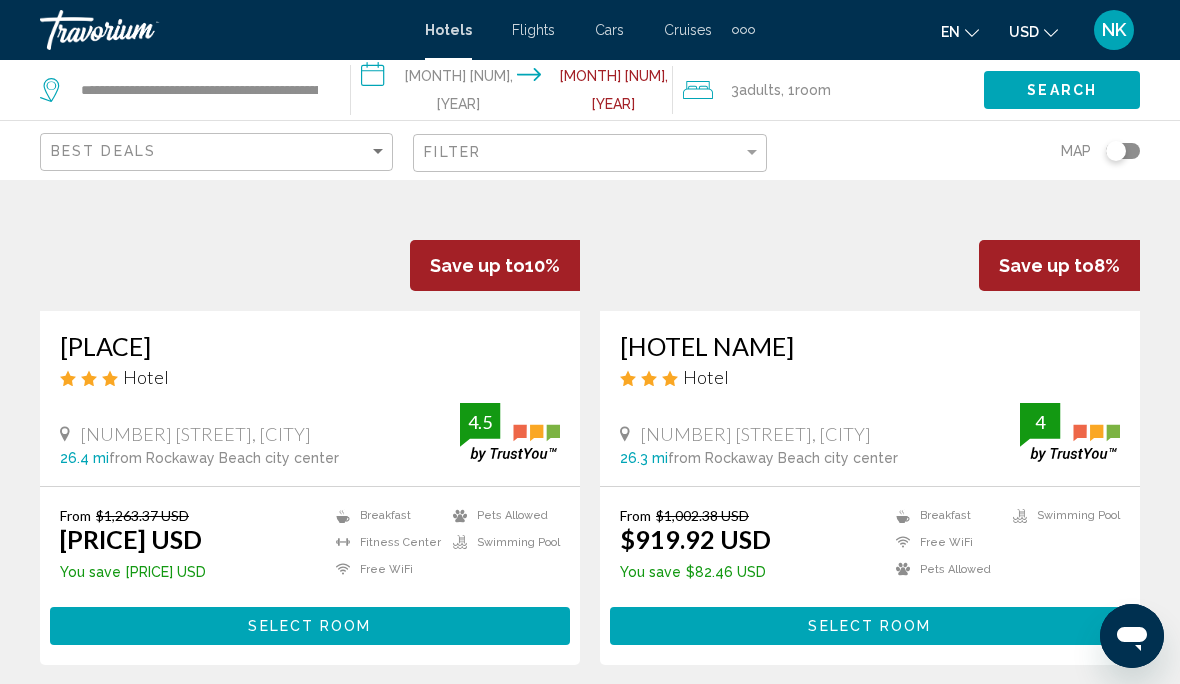 click on "Select Room" at bounding box center (869, 627) 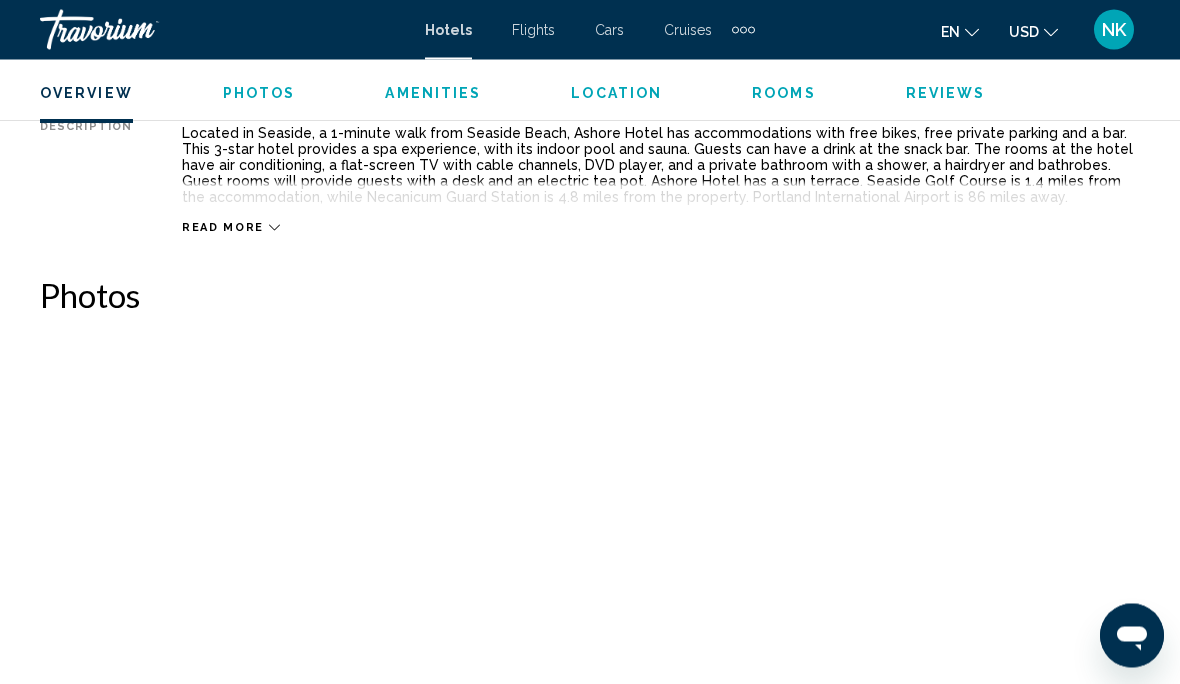 scroll, scrollTop: 1113, scrollLeft: 0, axis: vertical 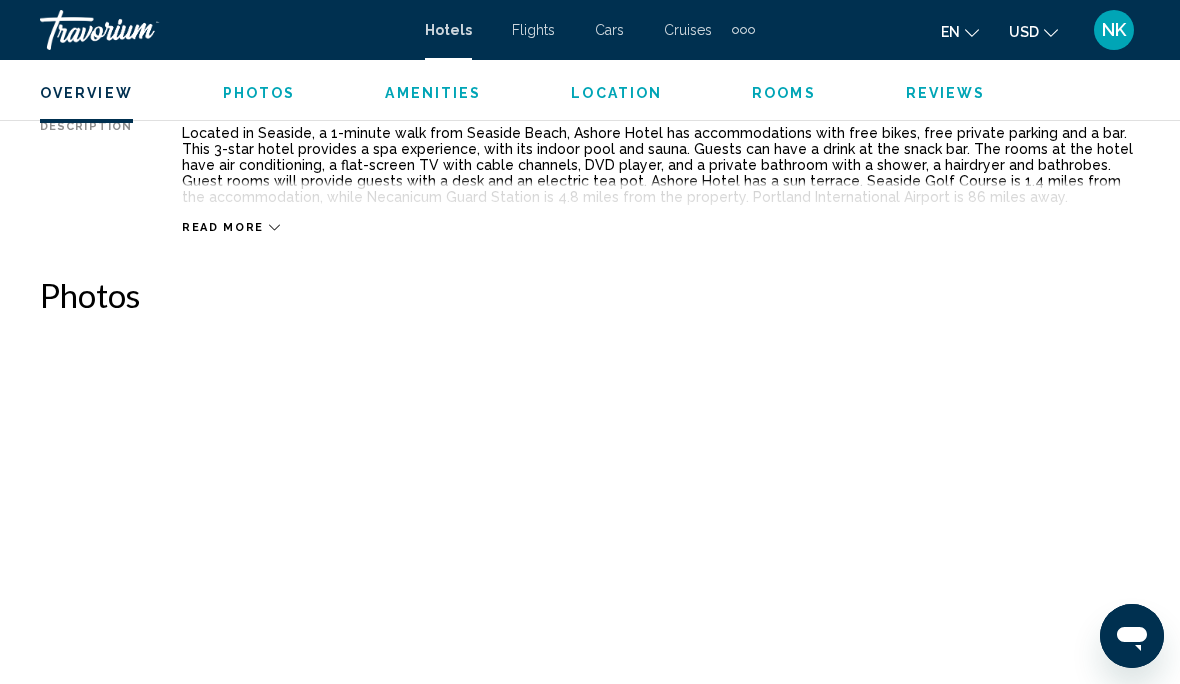 click at bounding box center [625, 460] 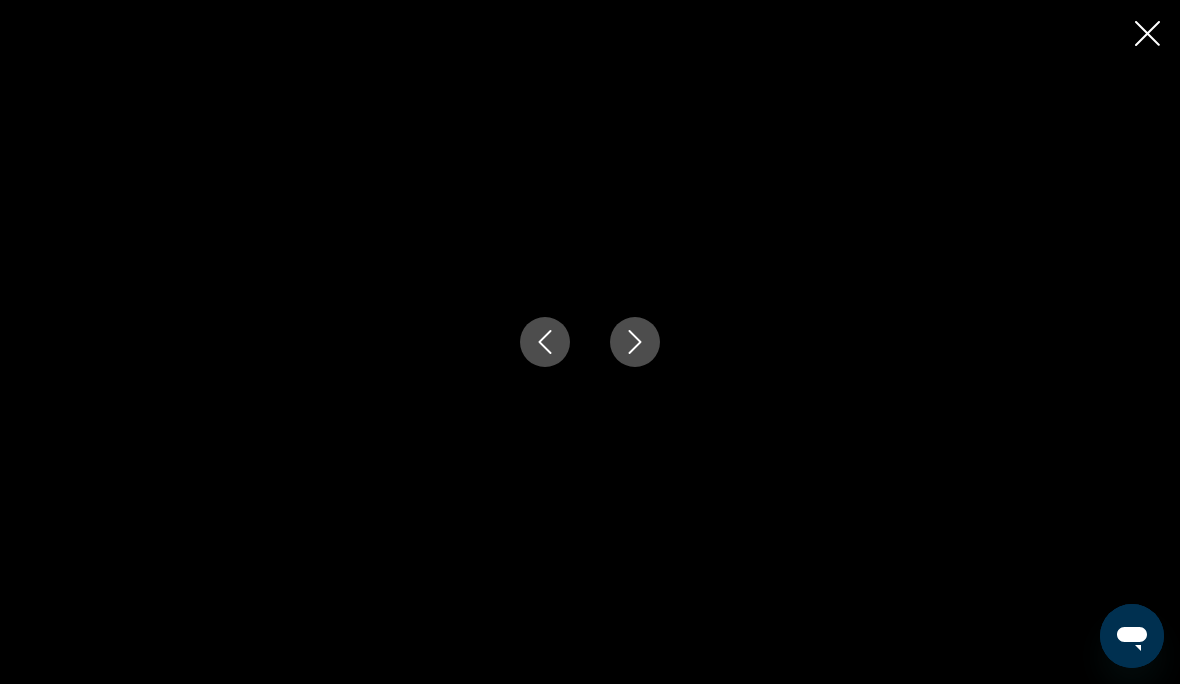 click at bounding box center [635, 342] 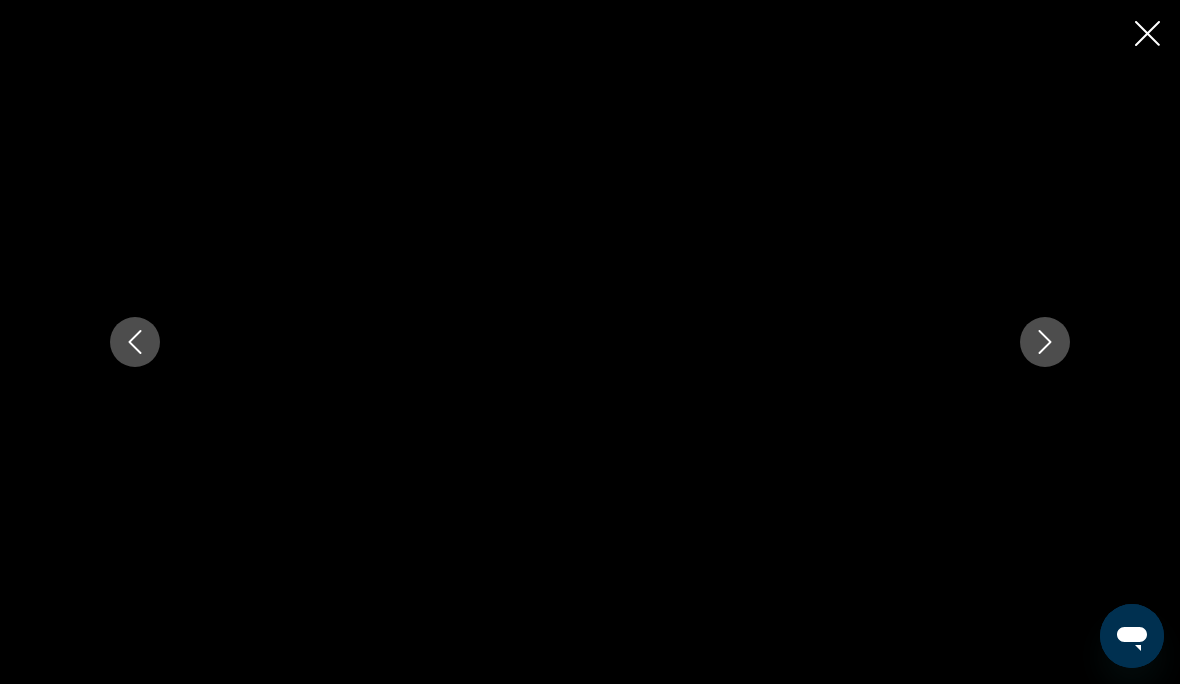 click at bounding box center [1147, 35] 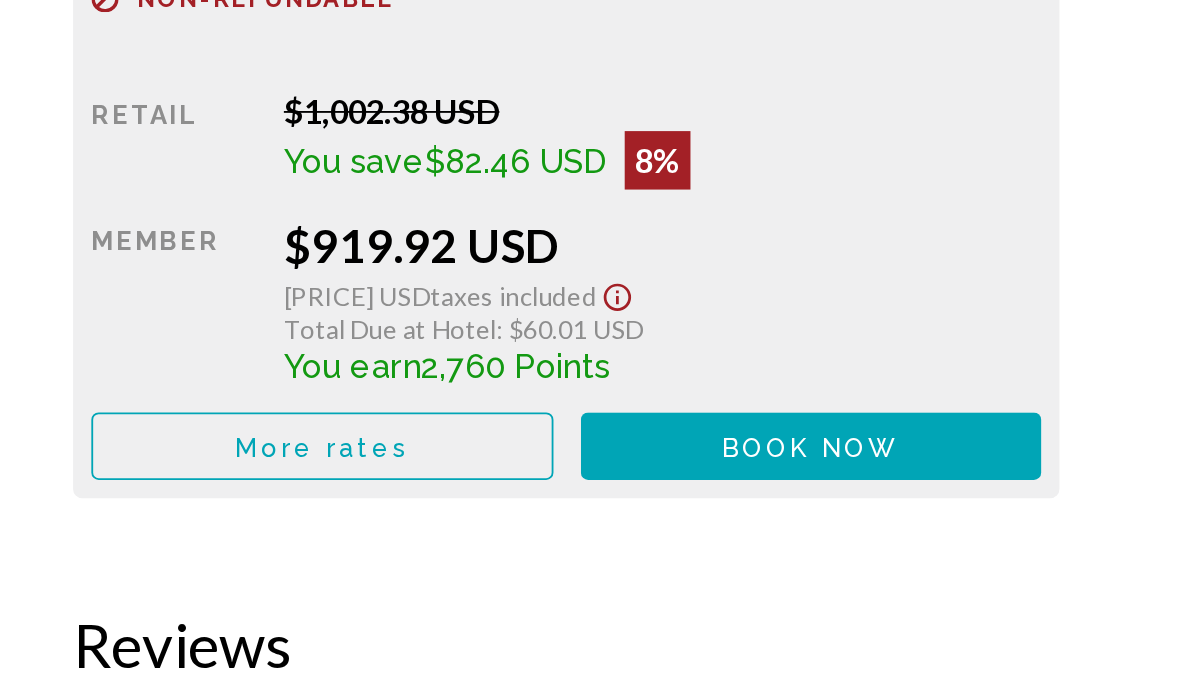 scroll, scrollTop: 3249, scrollLeft: 0, axis: vertical 